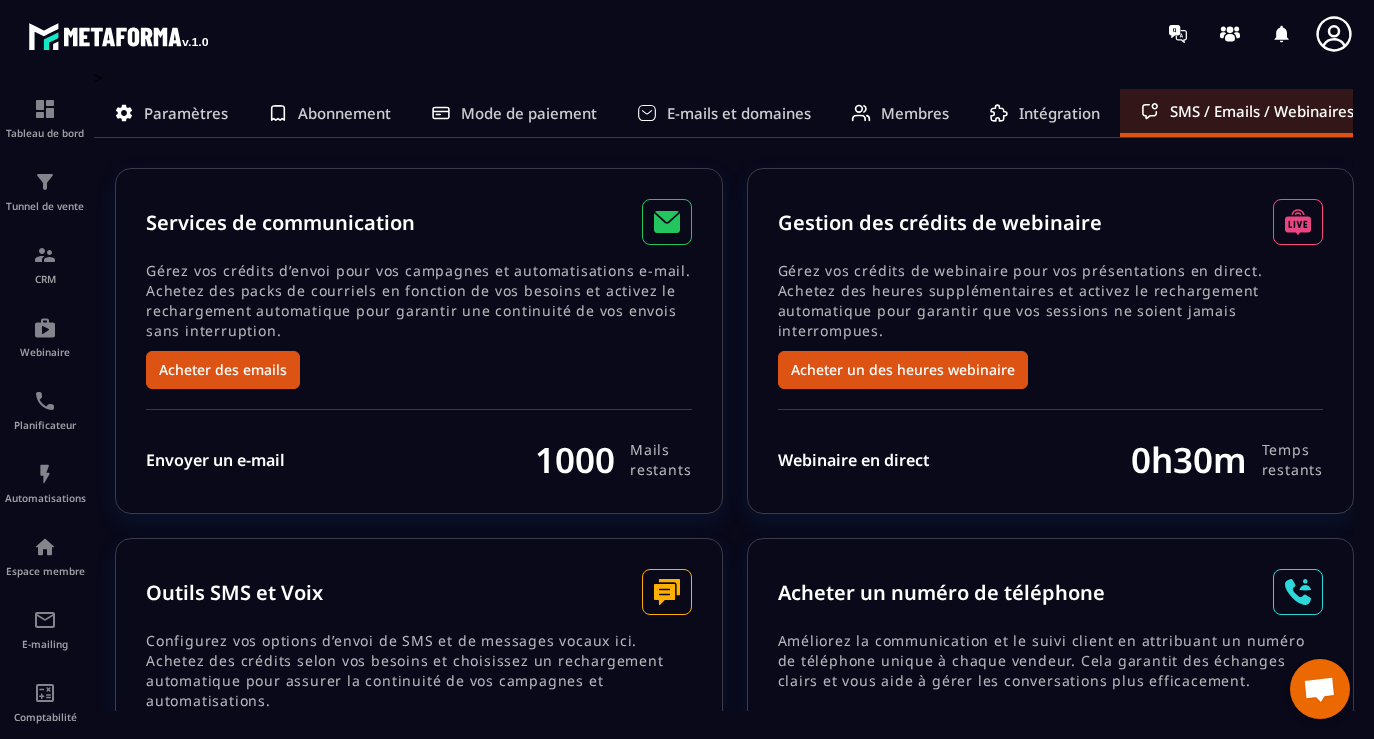 scroll, scrollTop: 0, scrollLeft: 0, axis: both 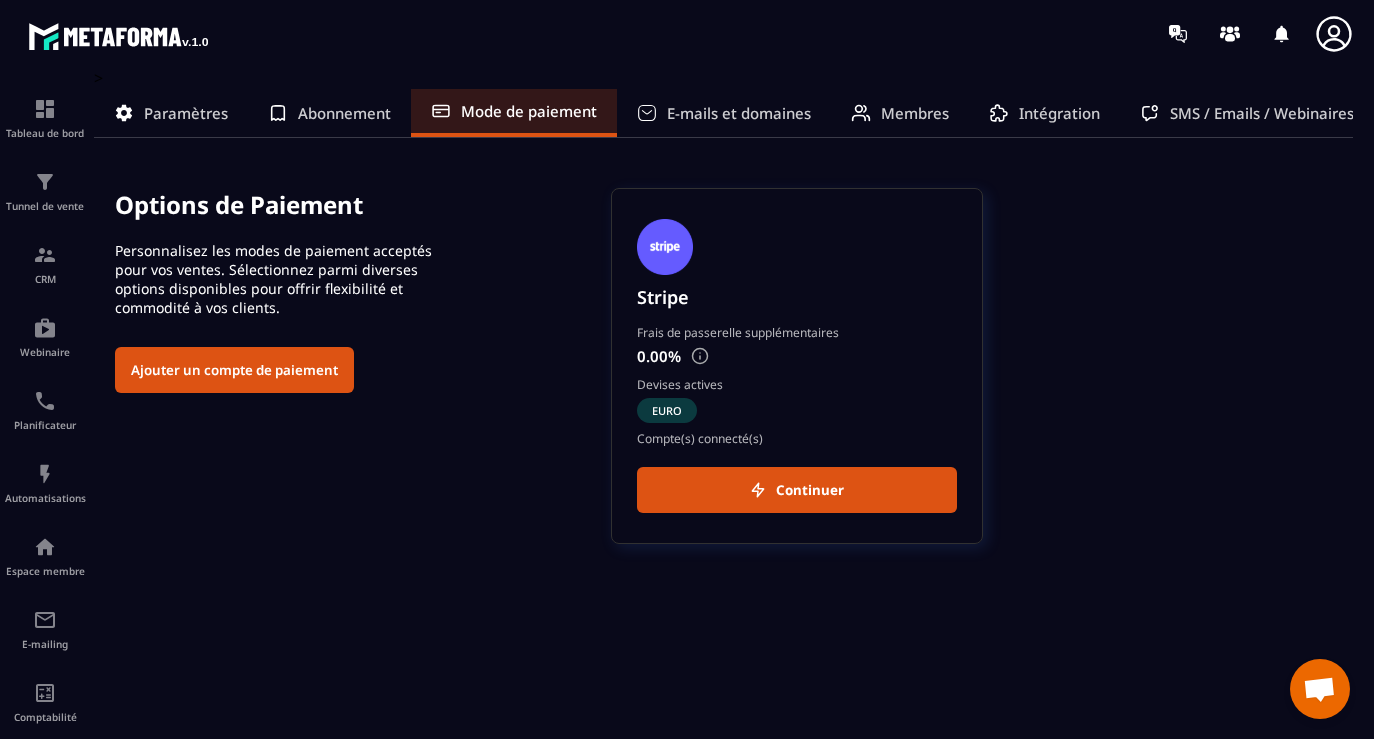 click on "Abonnement" 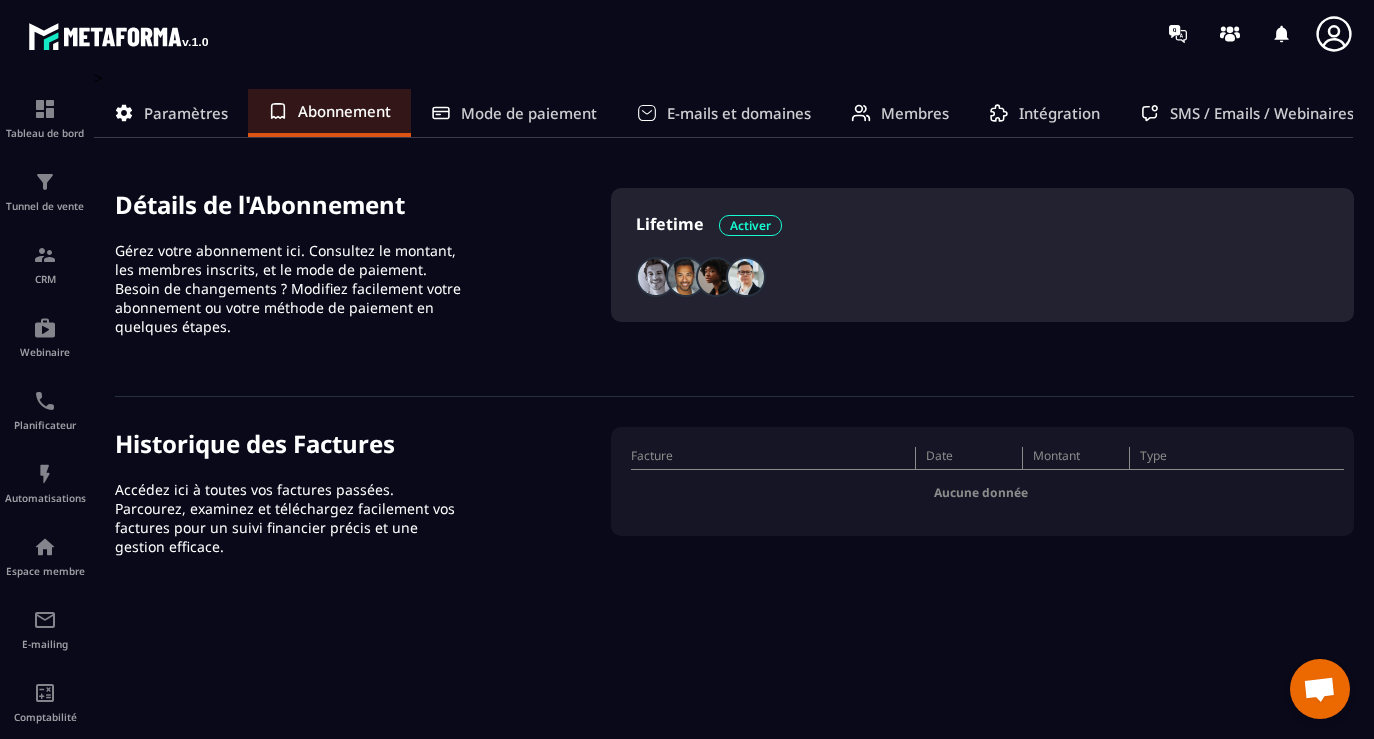 click on "Mode de paiement" at bounding box center (529, 113) 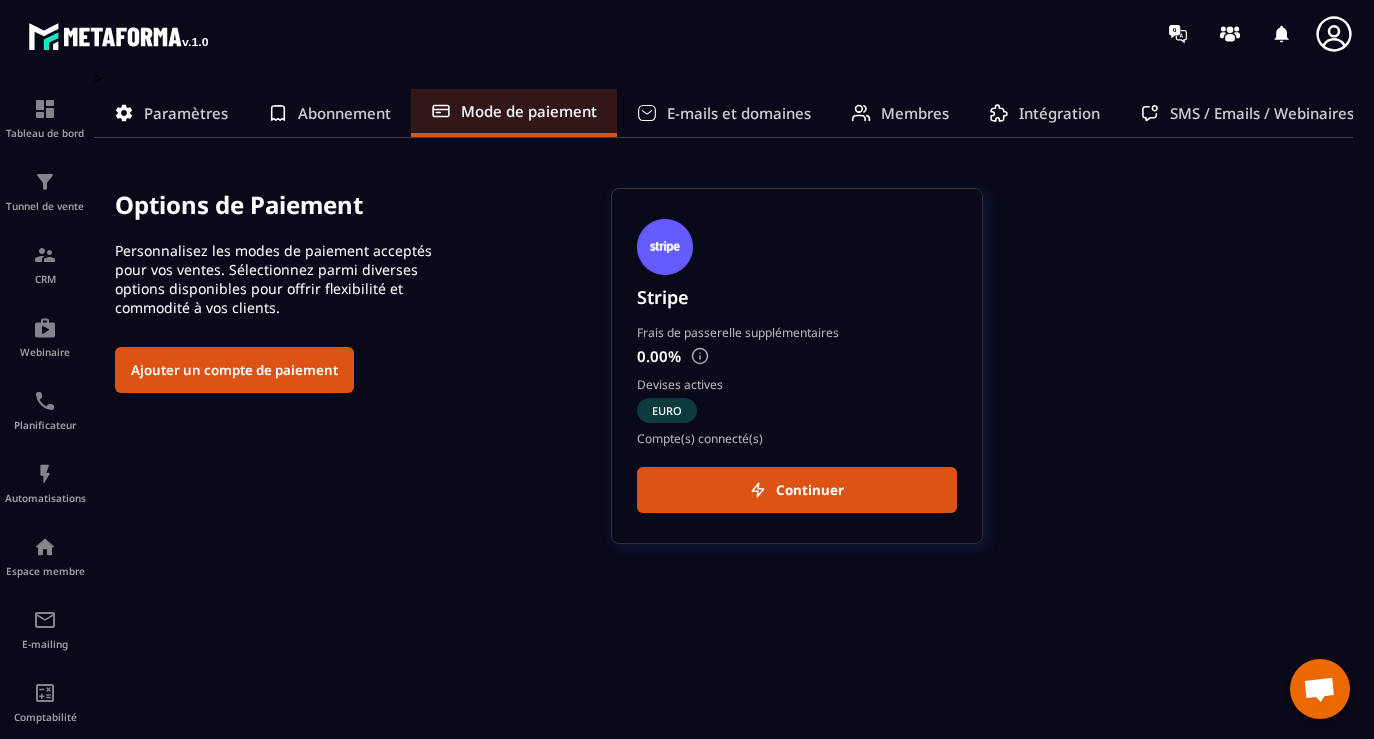 click on "Paramètres" 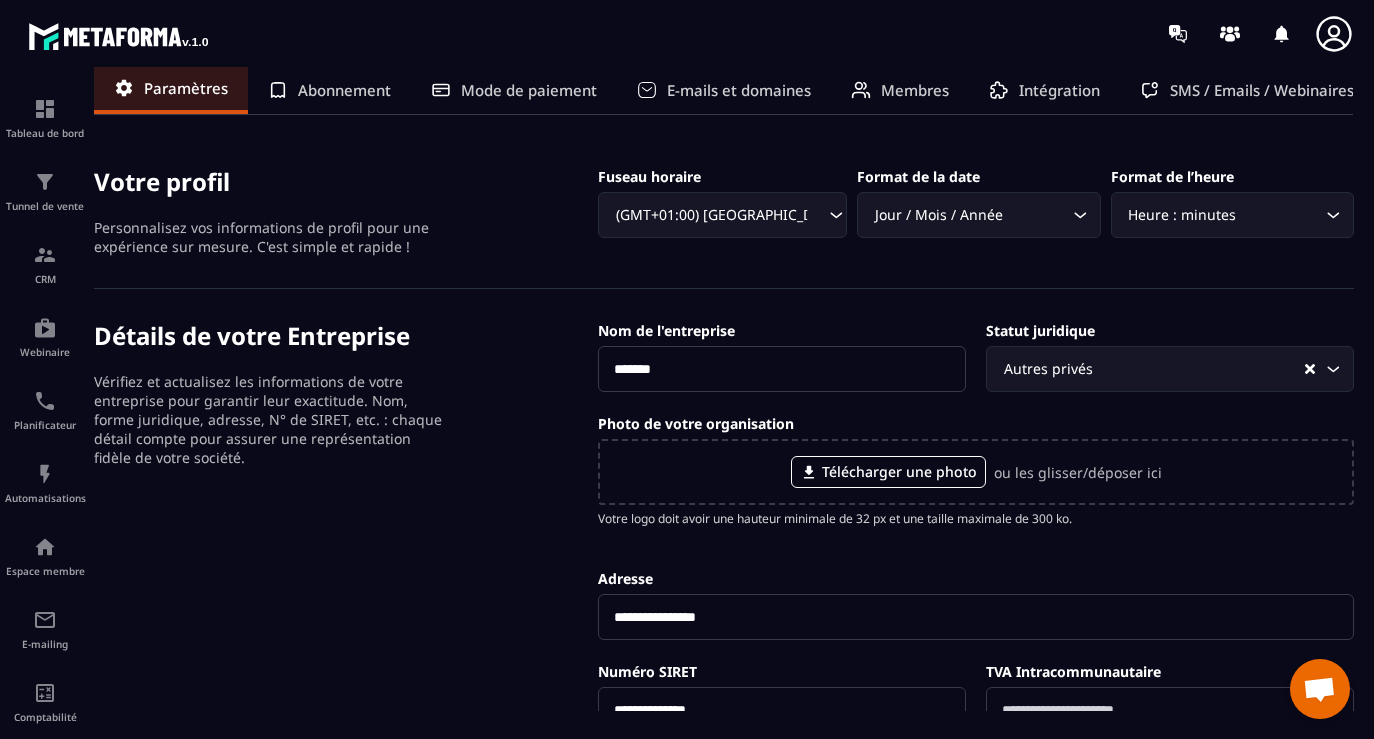 scroll, scrollTop: 0, scrollLeft: 0, axis: both 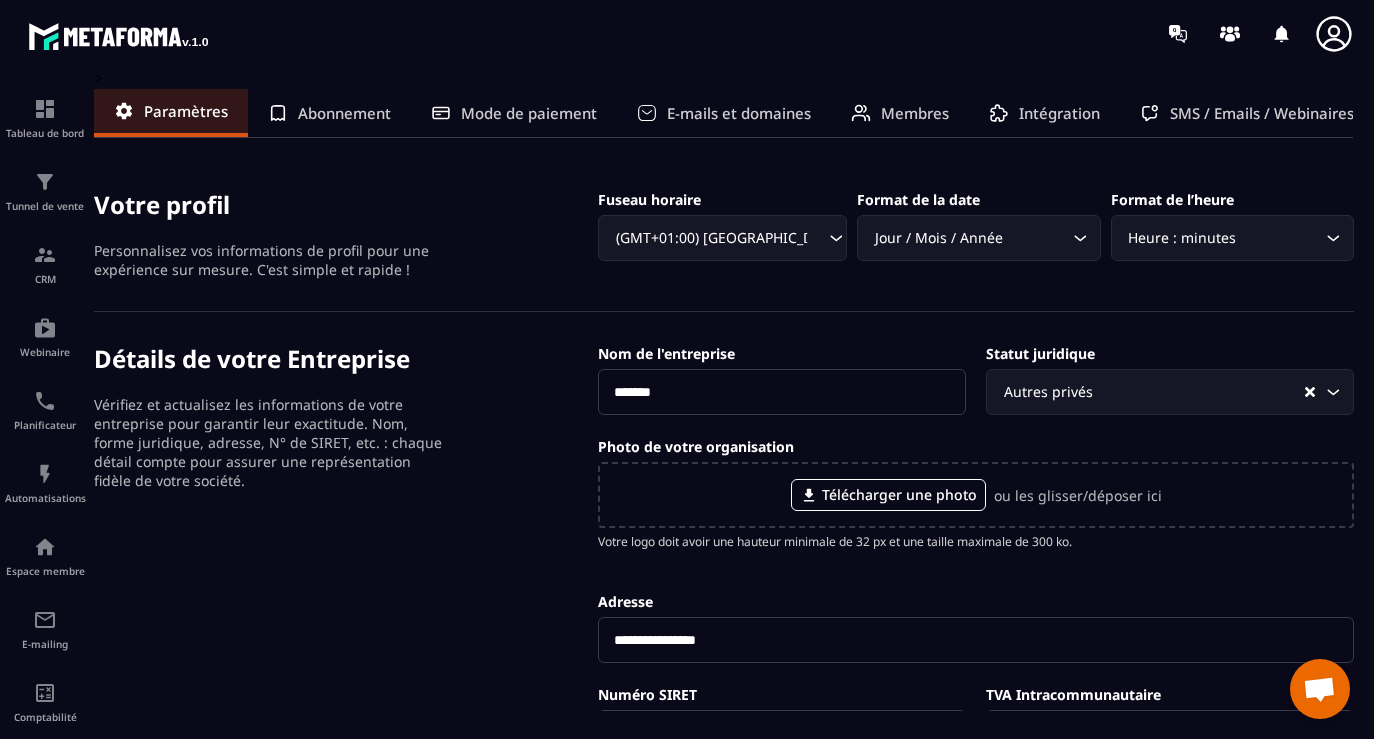 click on "E-mails et domaines" at bounding box center [739, 113] 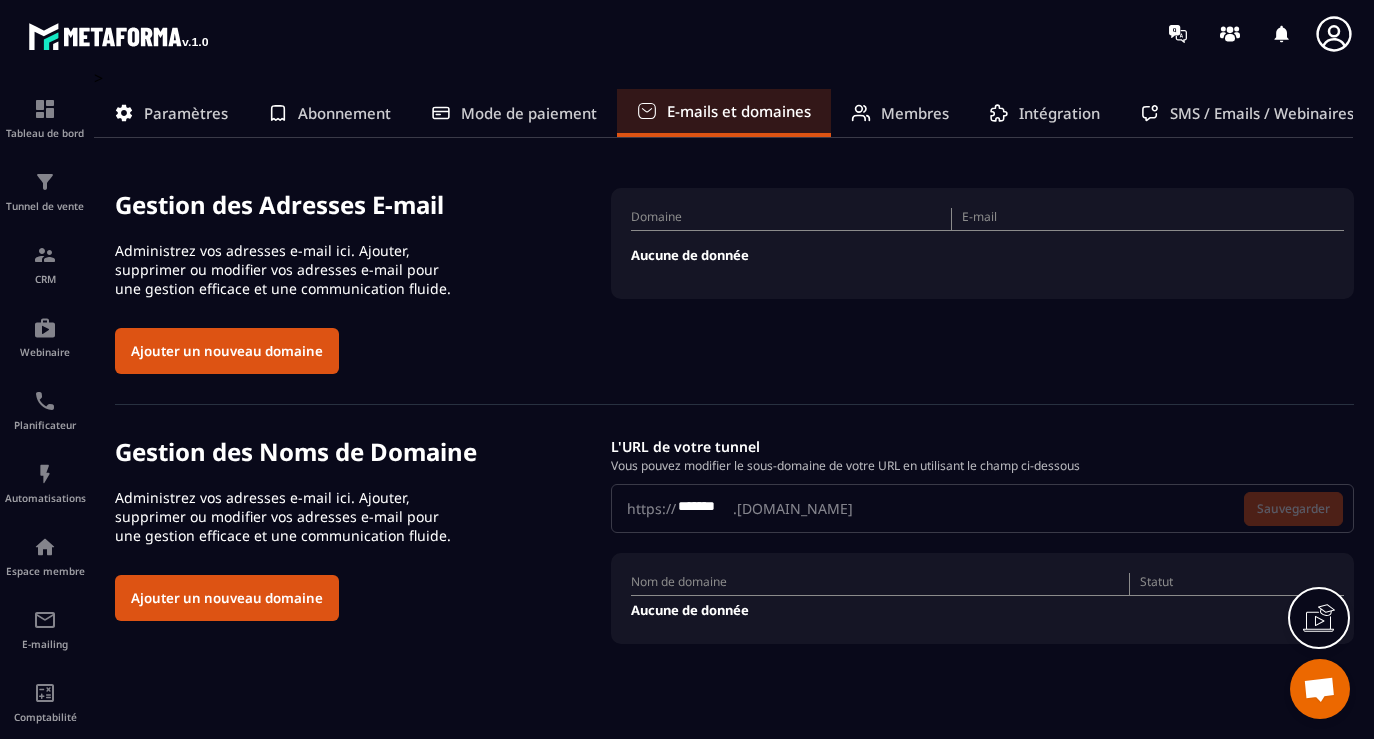 click on "Paramètres" at bounding box center [186, 113] 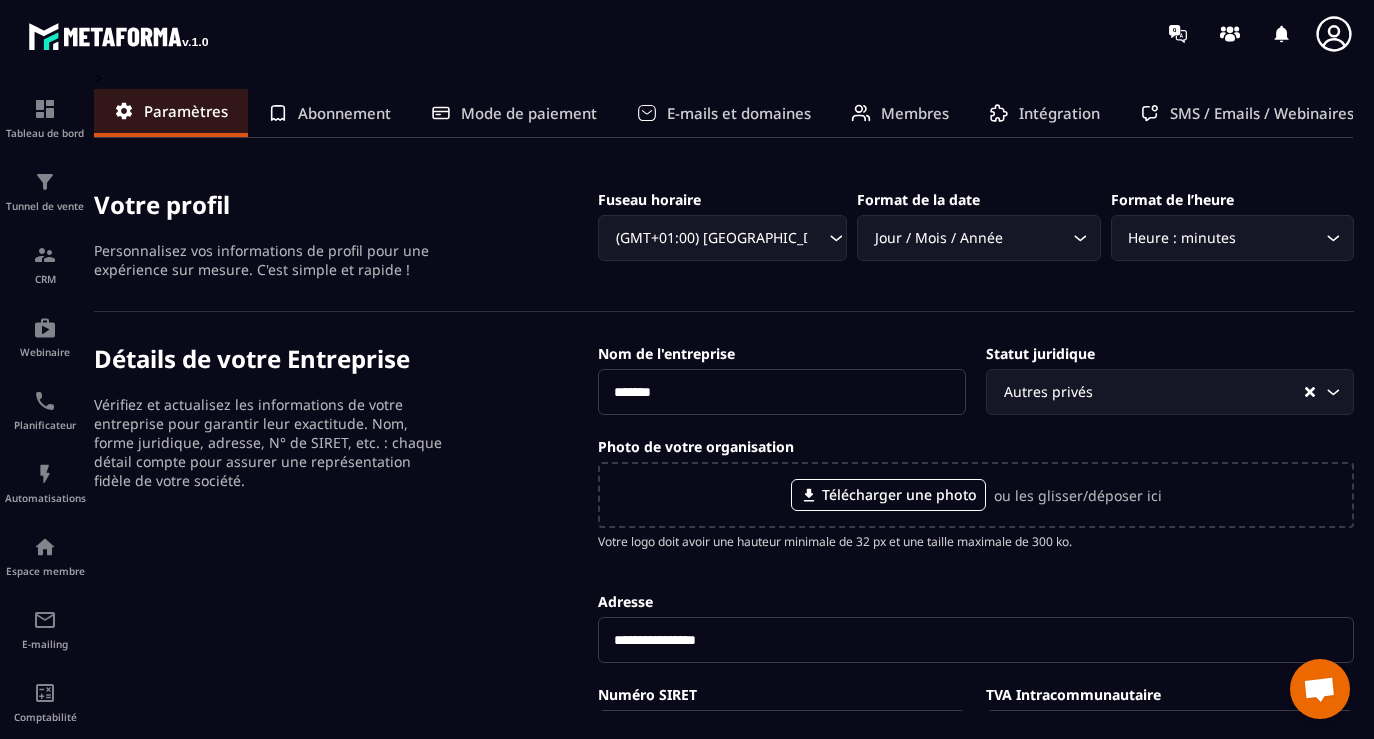 click on "Abonnement" at bounding box center (344, 113) 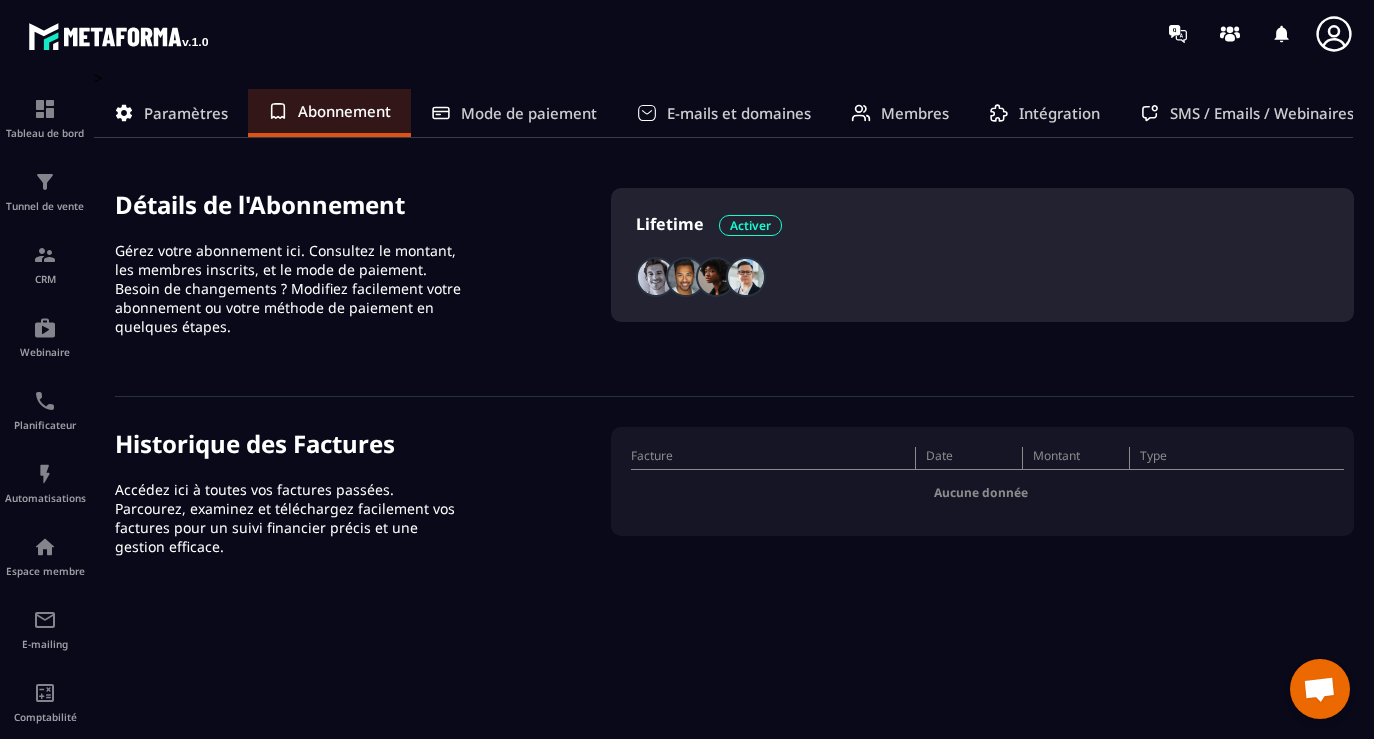 click on "Paramètres" at bounding box center [186, 113] 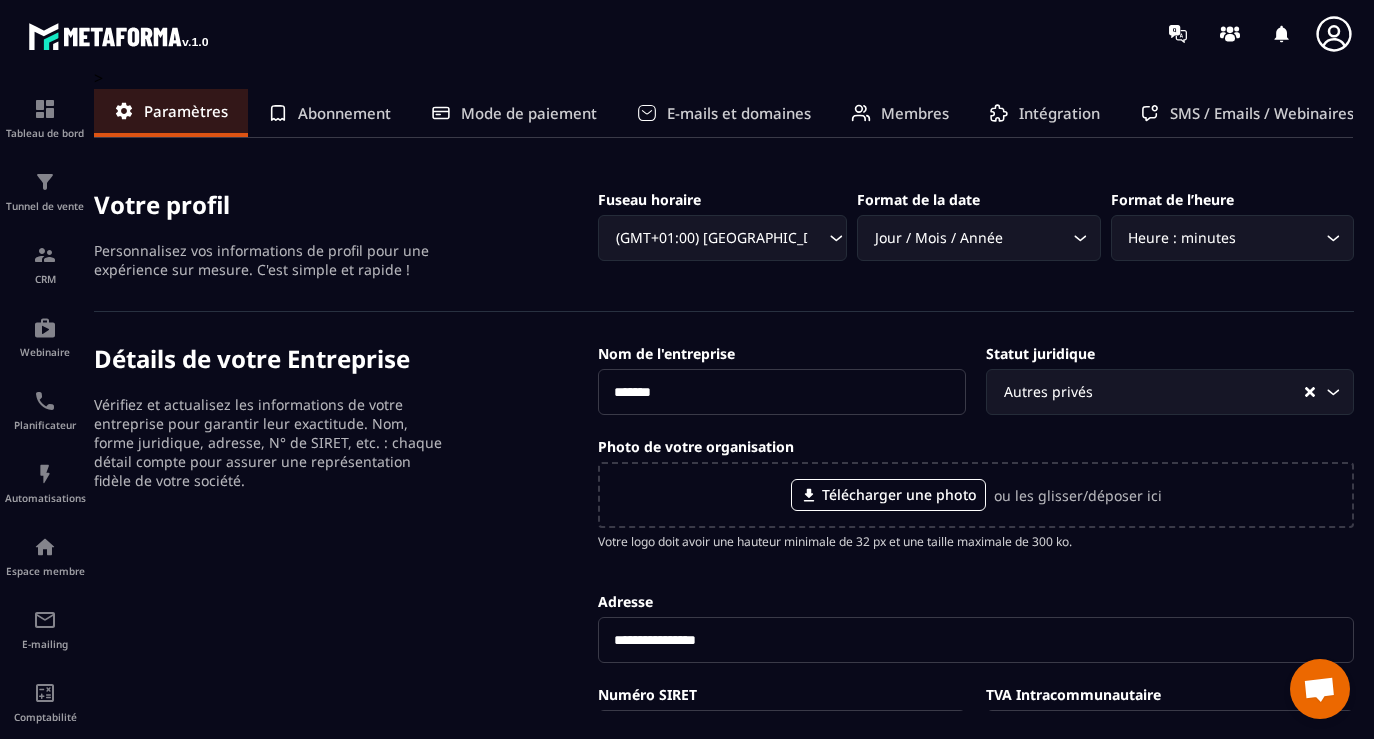 click on "Mode de paiement" at bounding box center [529, 113] 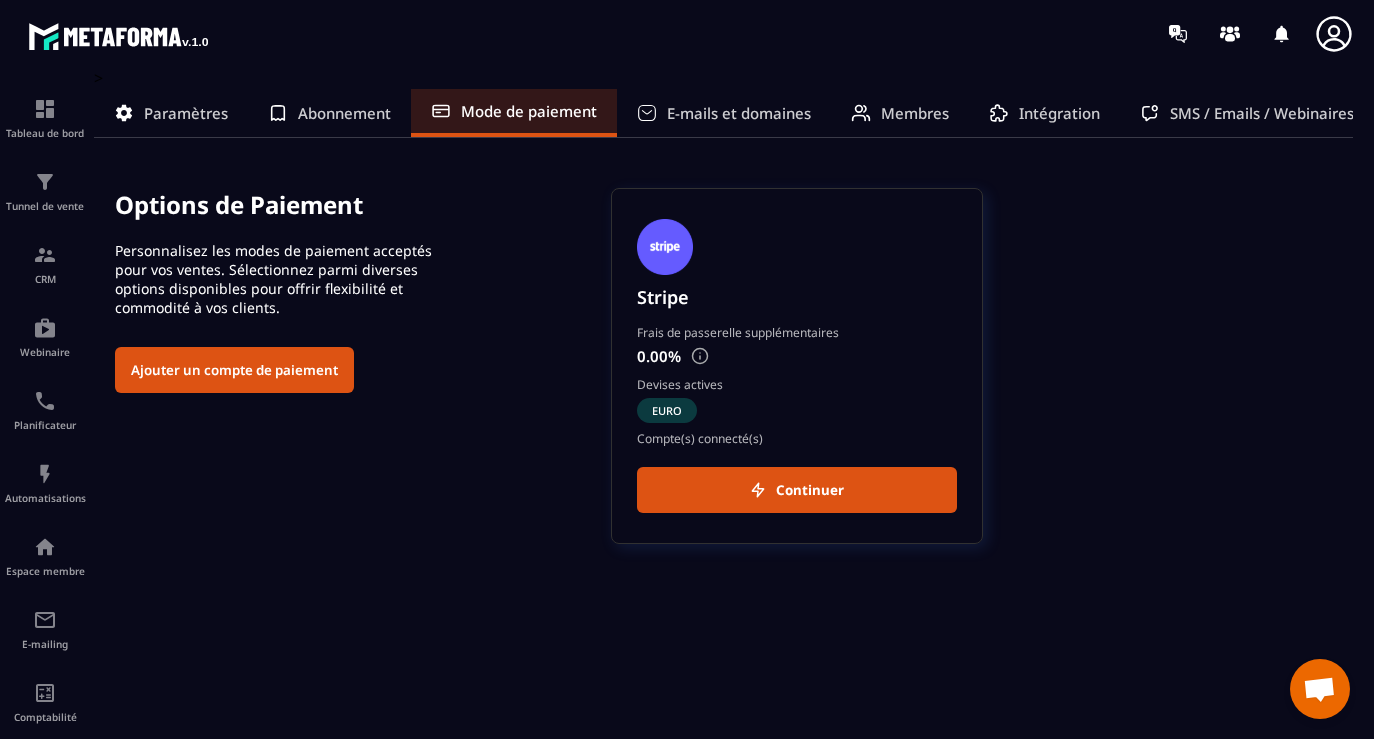 click on "E-mails et domaines" at bounding box center (739, 113) 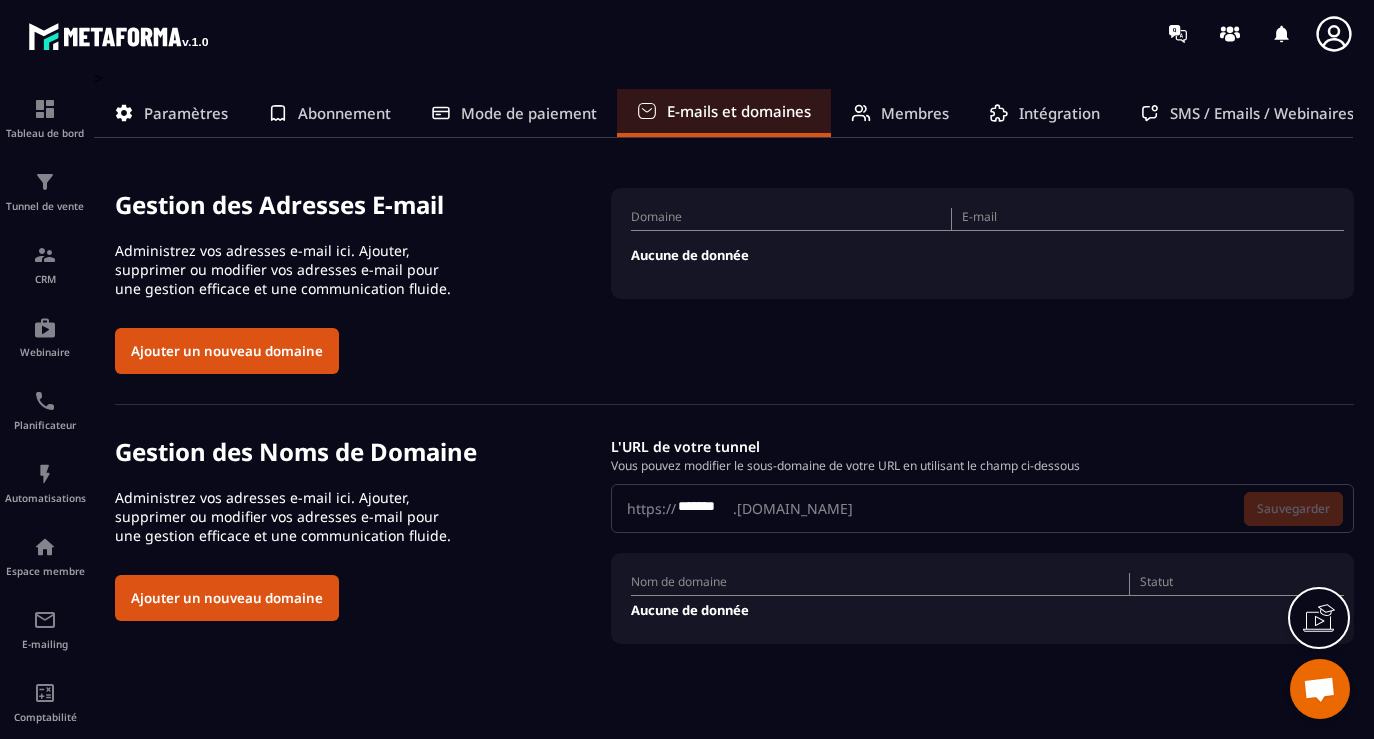 click on "SMS / Emails / Webinaires" at bounding box center (1262, 113) 